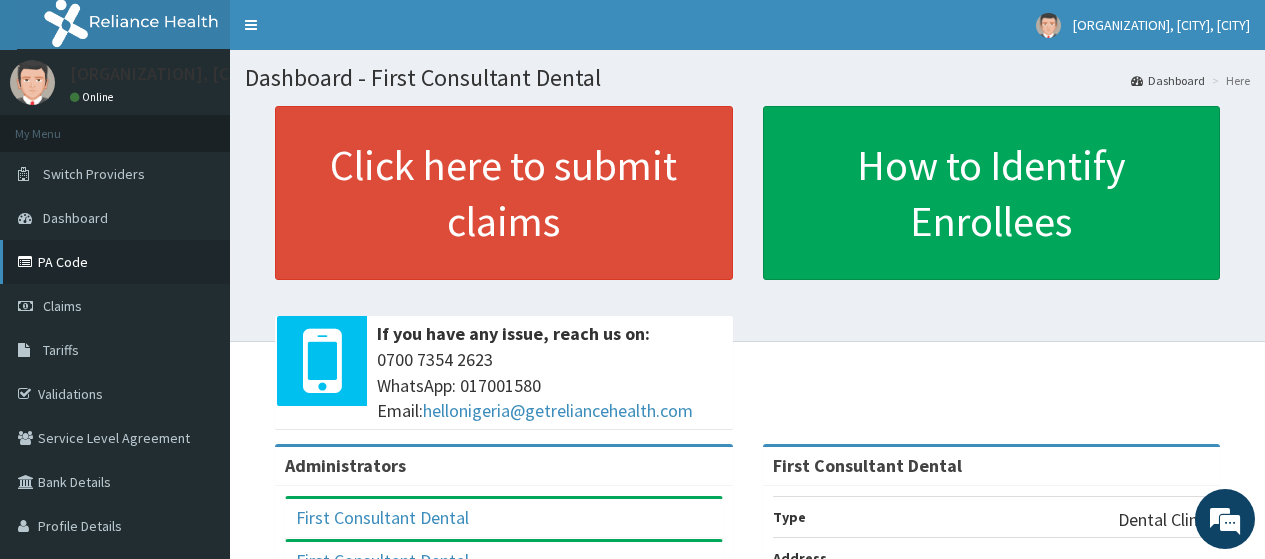 scroll, scrollTop: 0, scrollLeft: 0, axis: both 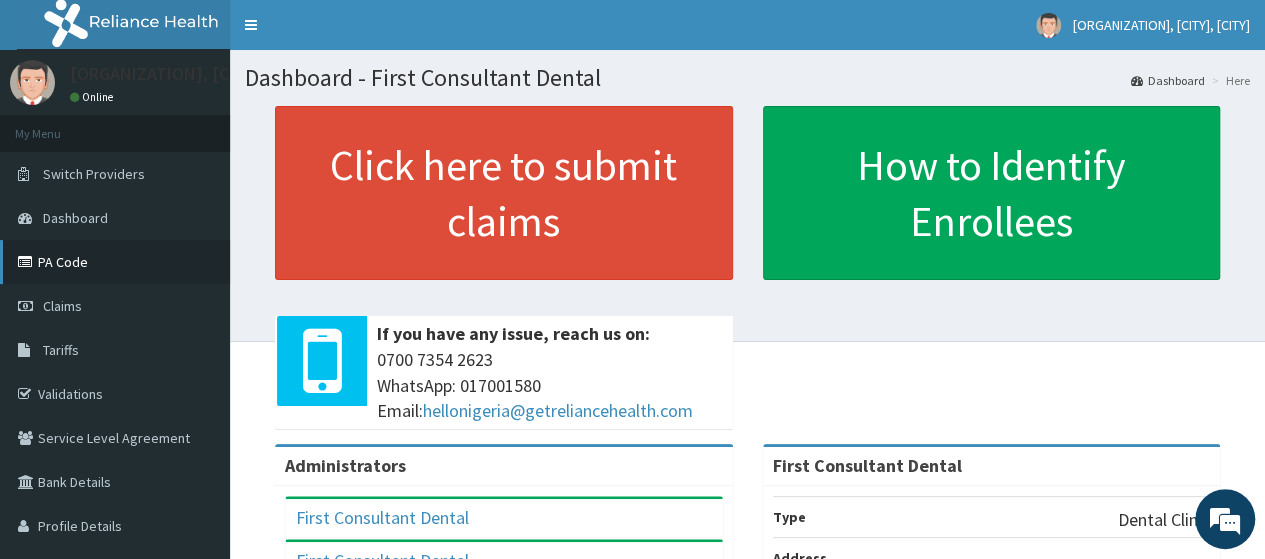 click on "PA Code" at bounding box center (115, 262) 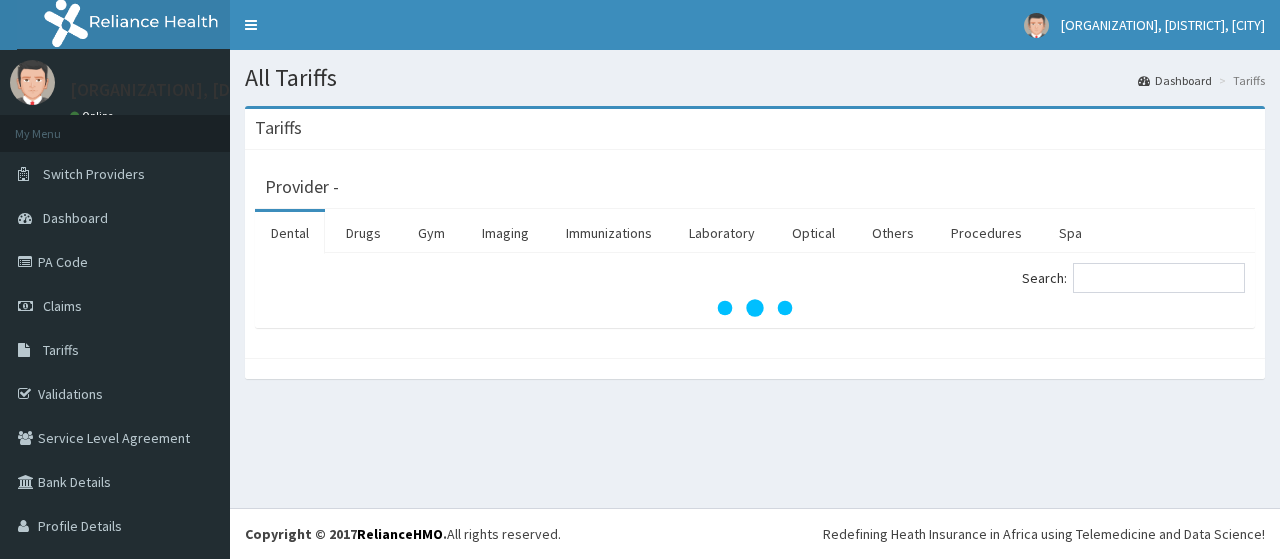 scroll, scrollTop: 0, scrollLeft: 0, axis: both 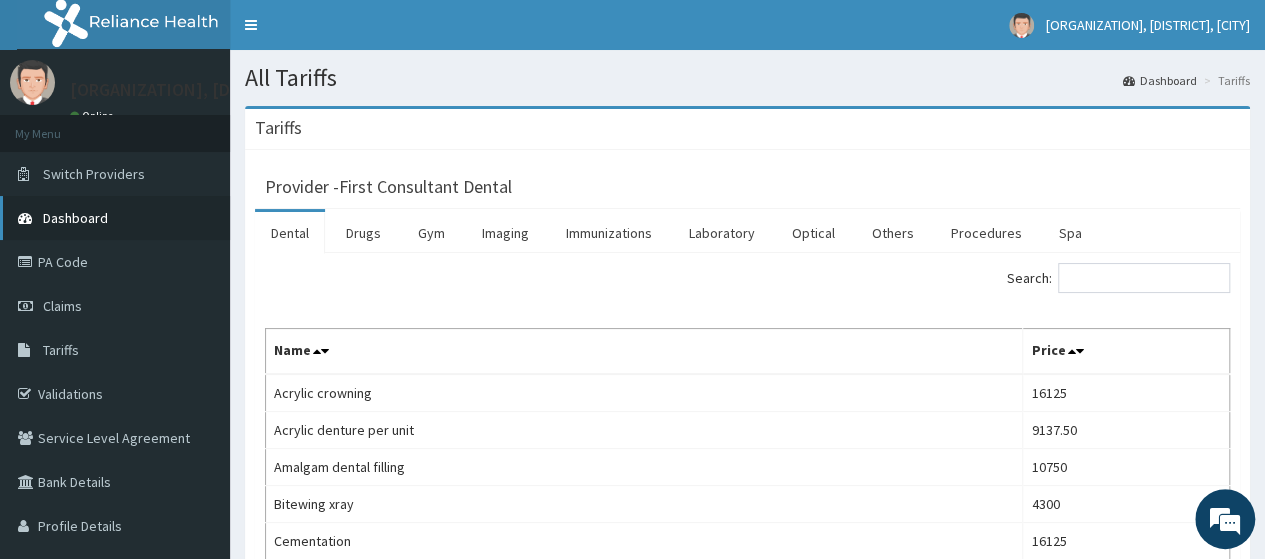 click on "Dashboard" at bounding box center [75, 218] 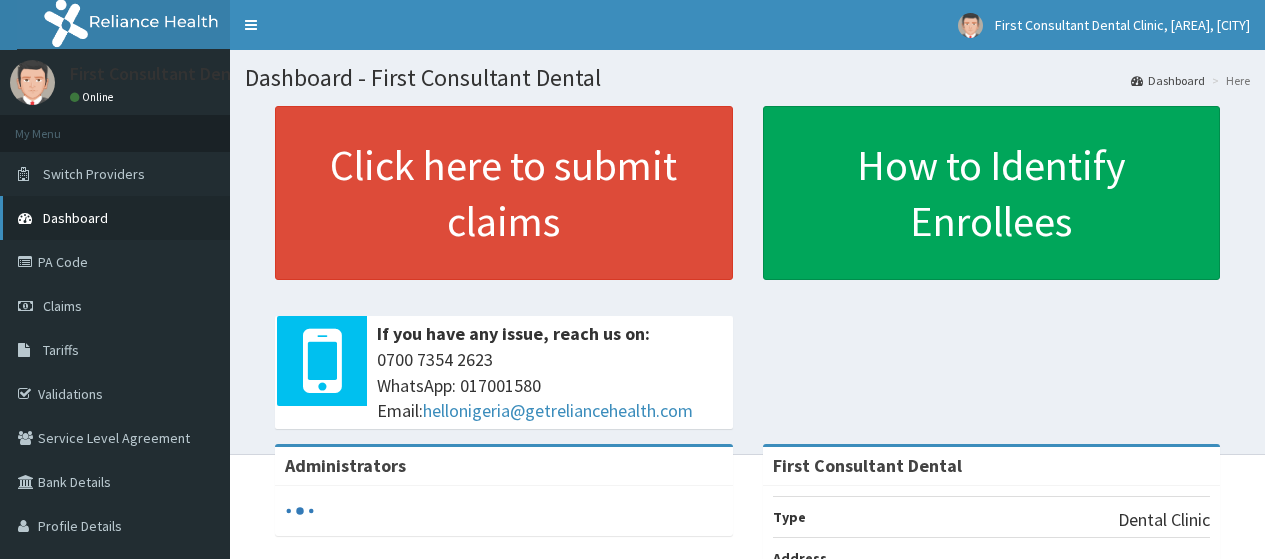 scroll, scrollTop: 0, scrollLeft: 0, axis: both 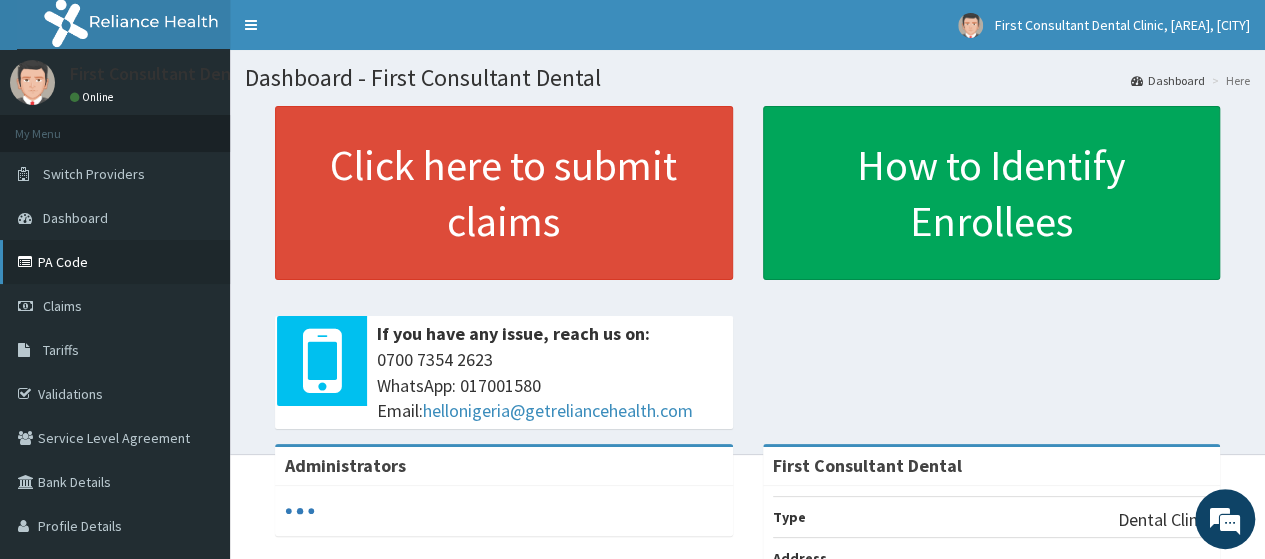 click on "PA Code" at bounding box center [115, 262] 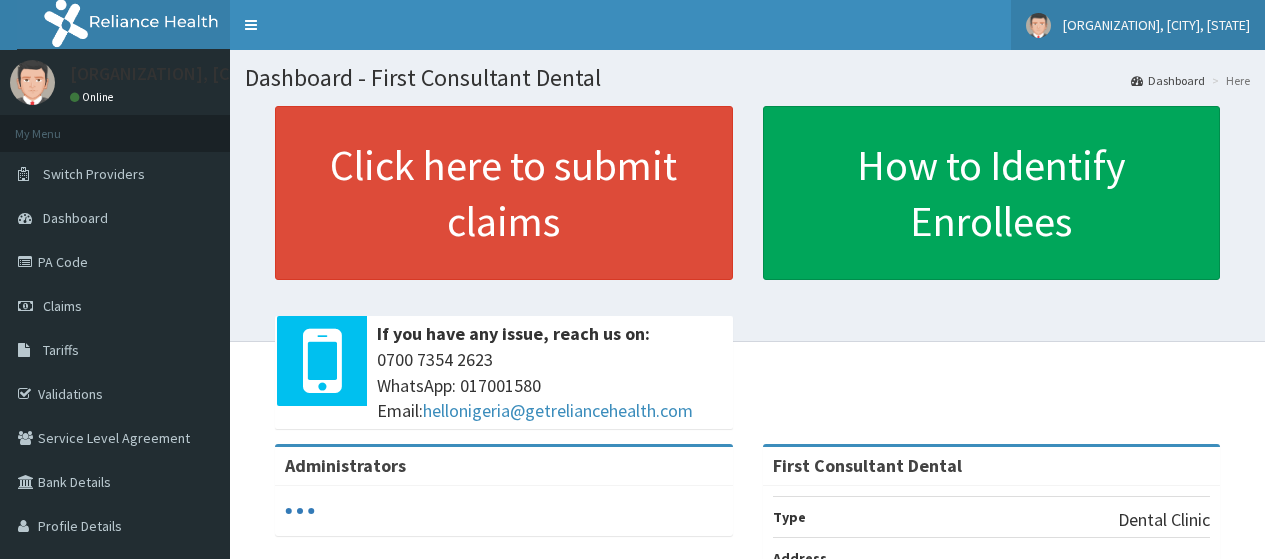 scroll, scrollTop: 0, scrollLeft: 0, axis: both 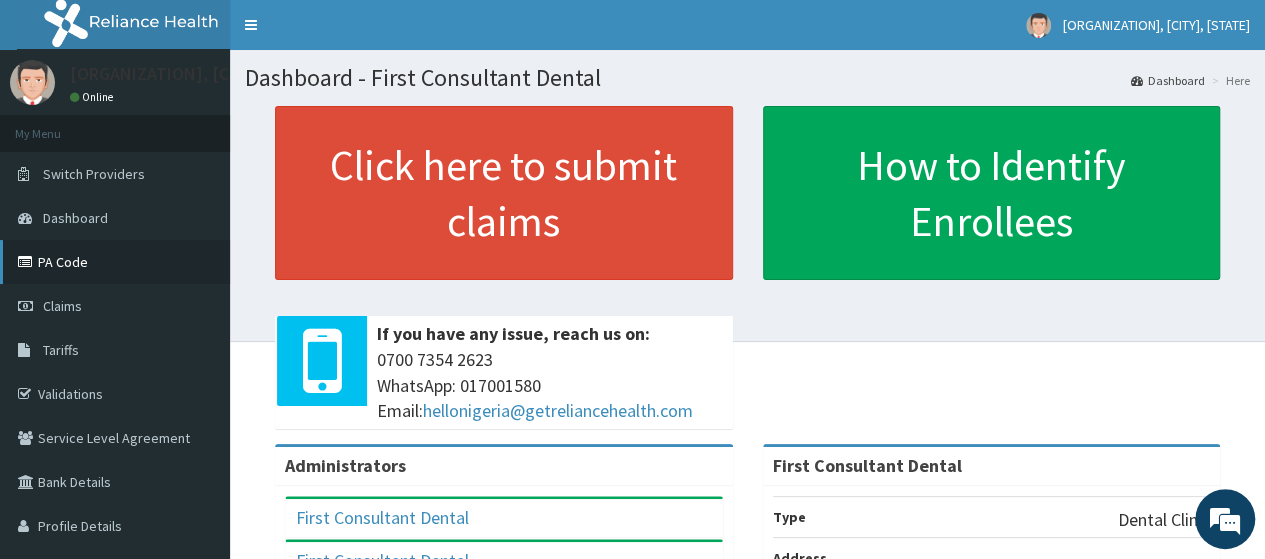 click on "PA Code" at bounding box center [115, 262] 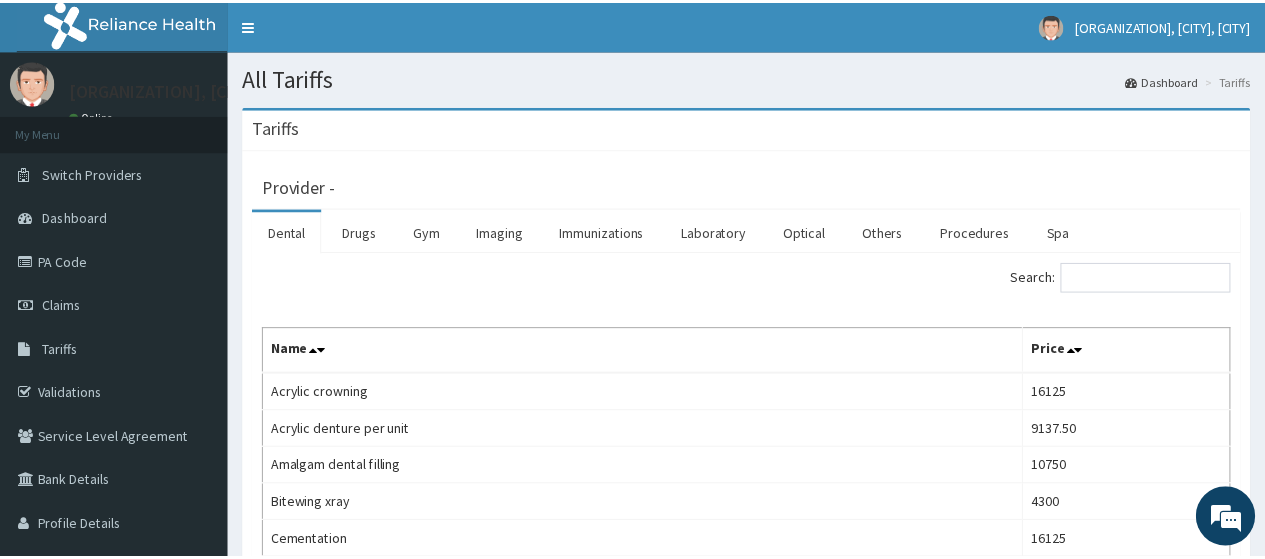scroll, scrollTop: 0, scrollLeft: 0, axis: both 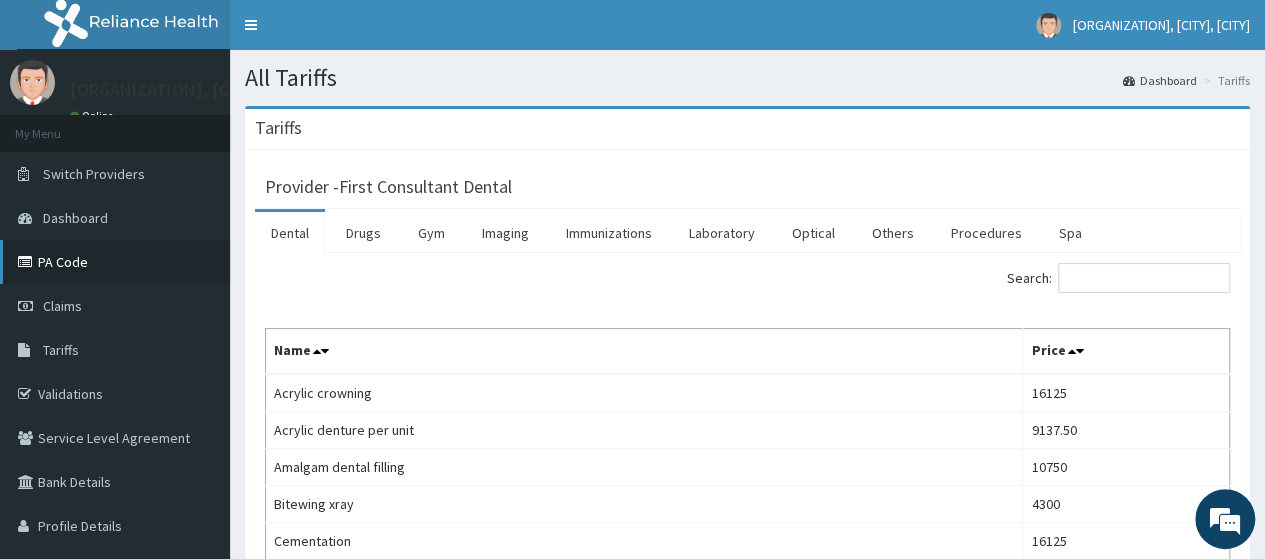 click on "PA Code" at bounding box center (115, 262) 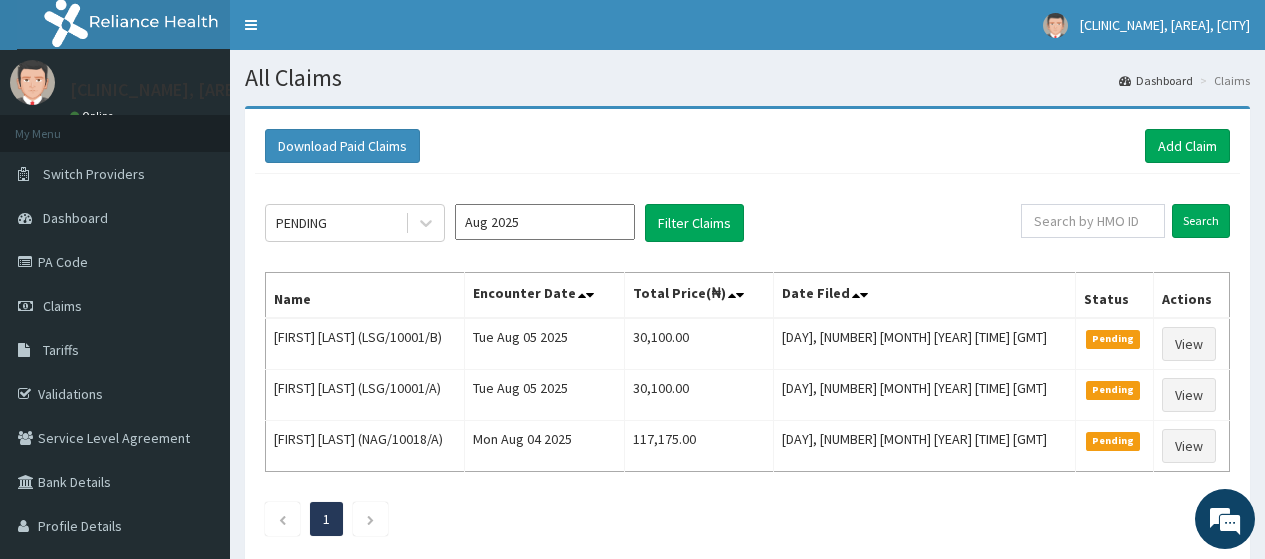 scroll, scrollTop: 0, scrollLeft: 0, axis: both 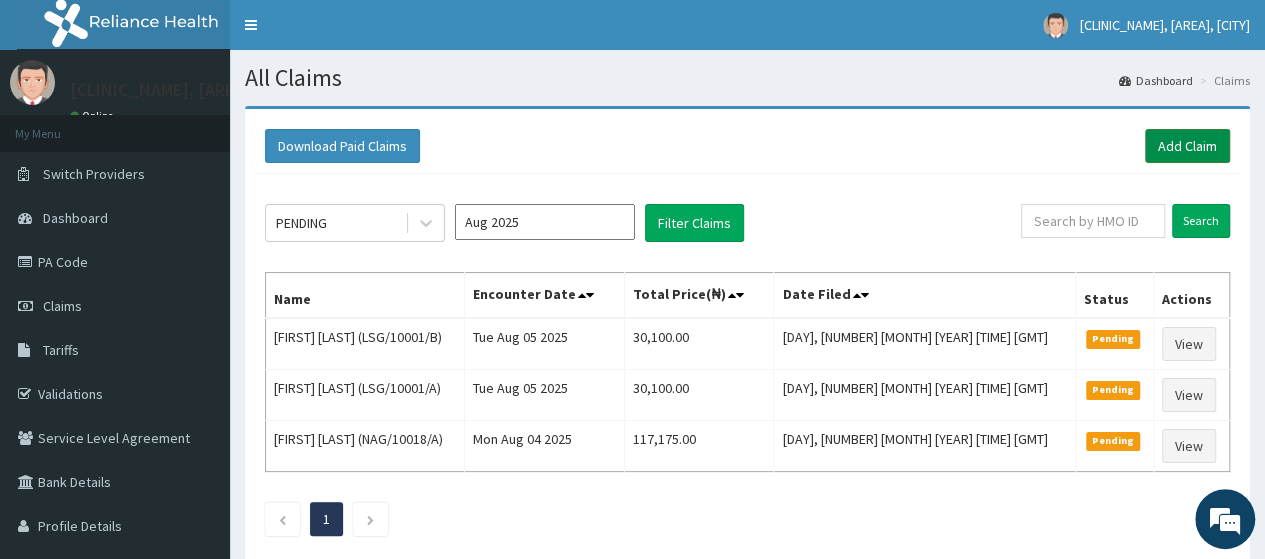 click on "Add Claim" at bounding box center [1187, 146] 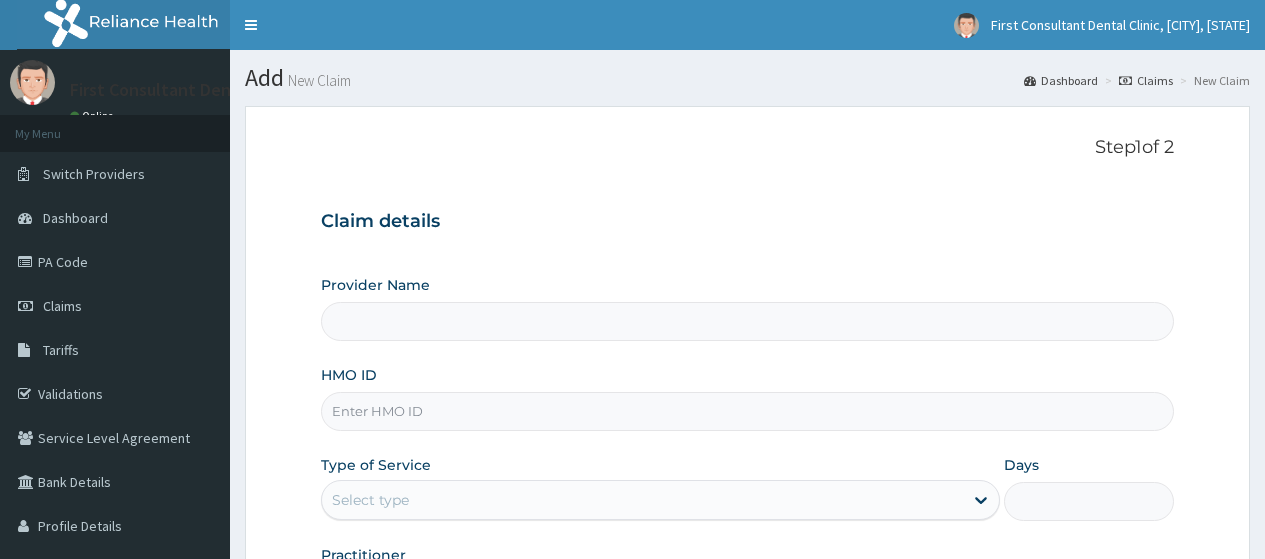 scroll, scrollTop: 0, scrollLeft: 0, axis: both 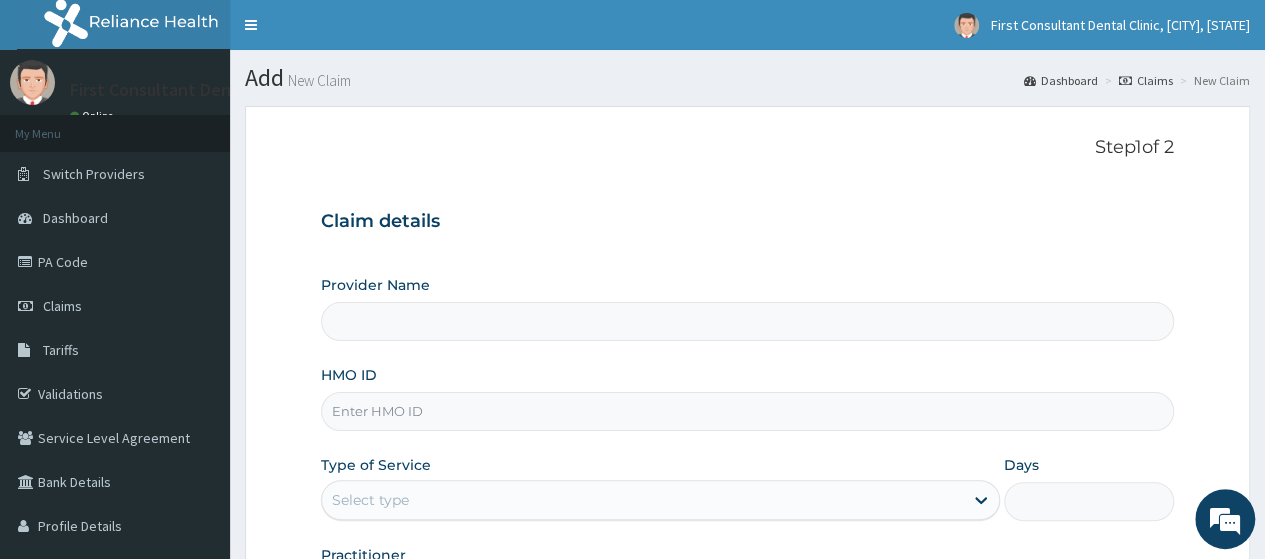 type on "First Consultant Dental" 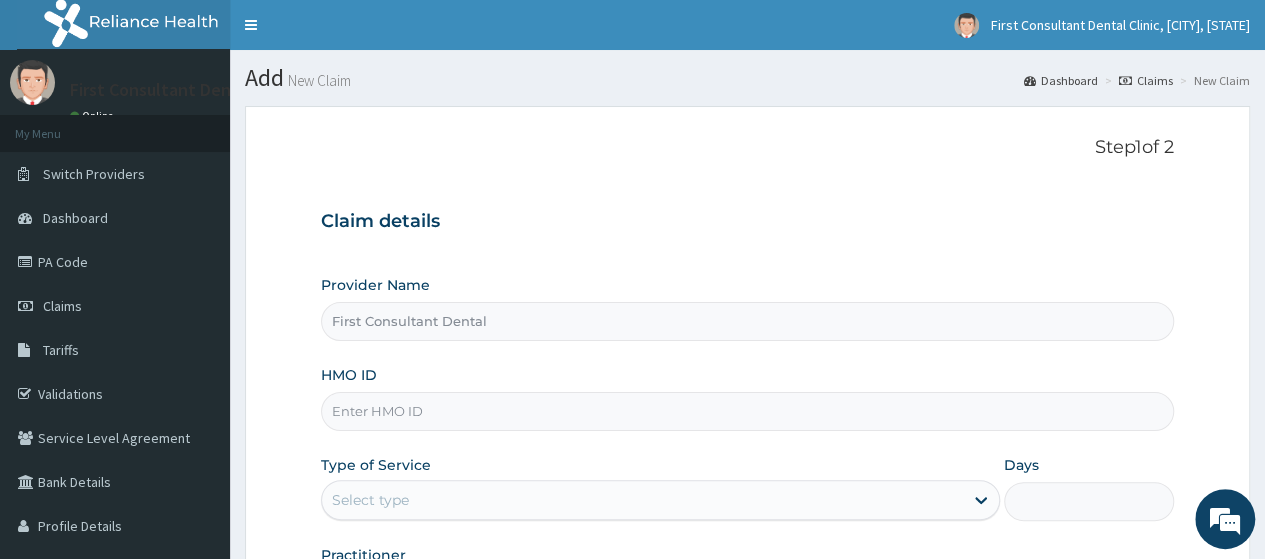 click on "HMO ID" at bounding box center (747, 411) 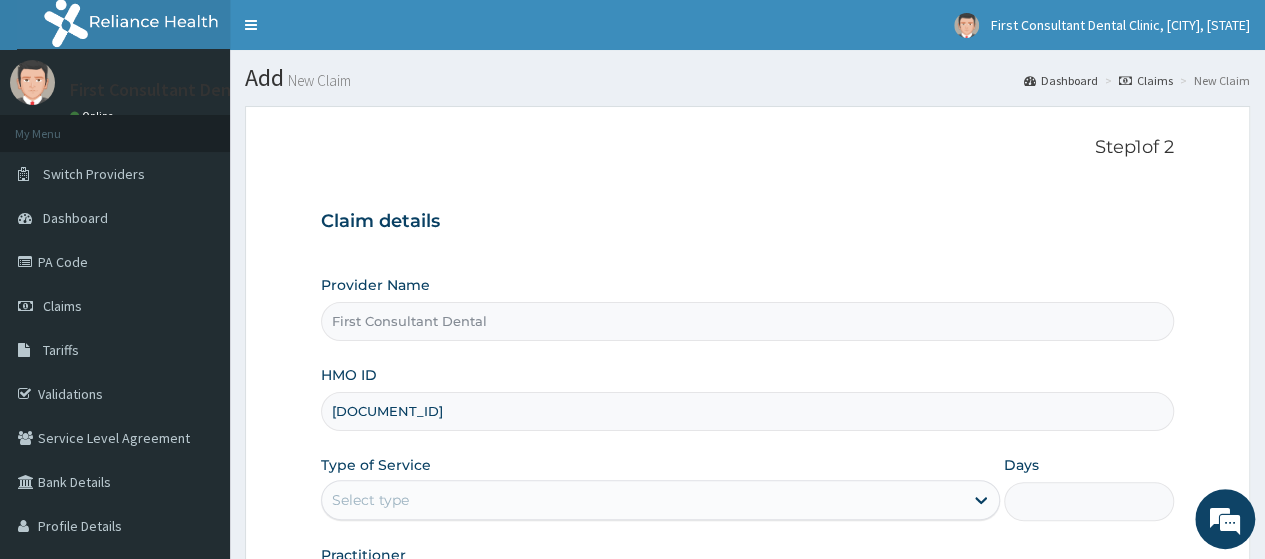 scroll, scrollTop: 0, scrollLeft: 0, axis: both 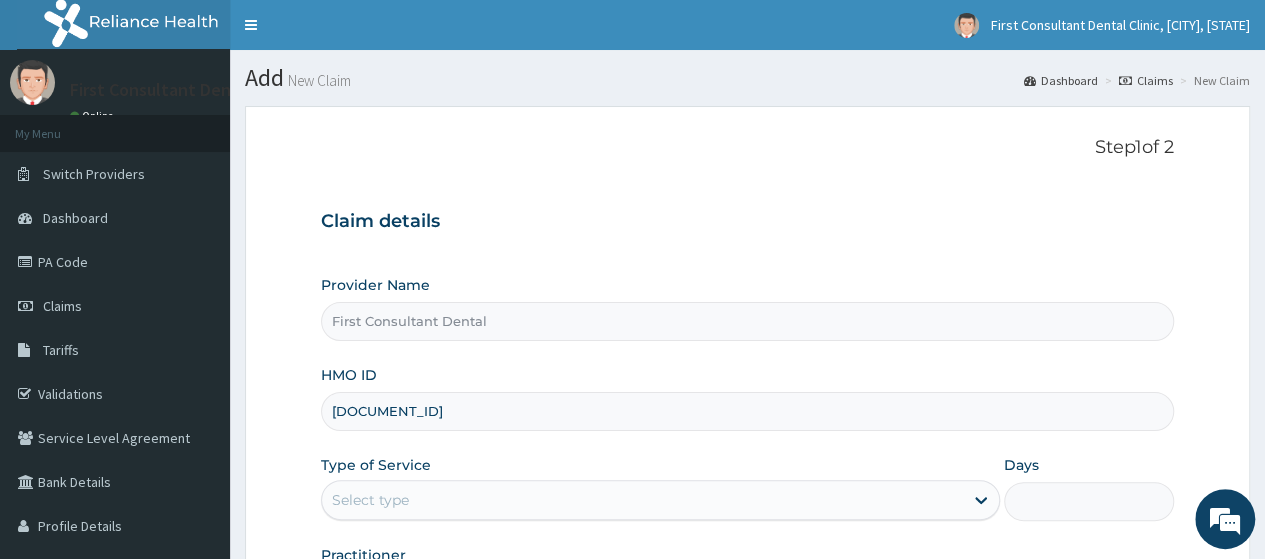 type on "[DOCUMENT_ID]" 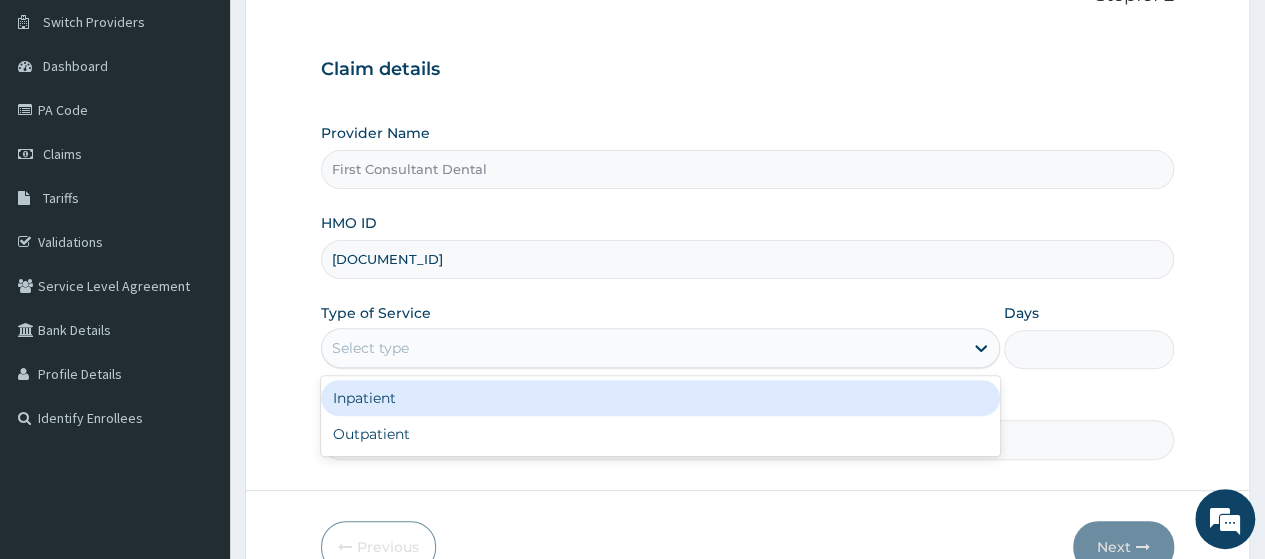 scroll, scrollTop: 258, scrollLeft: 0, axis: vertical 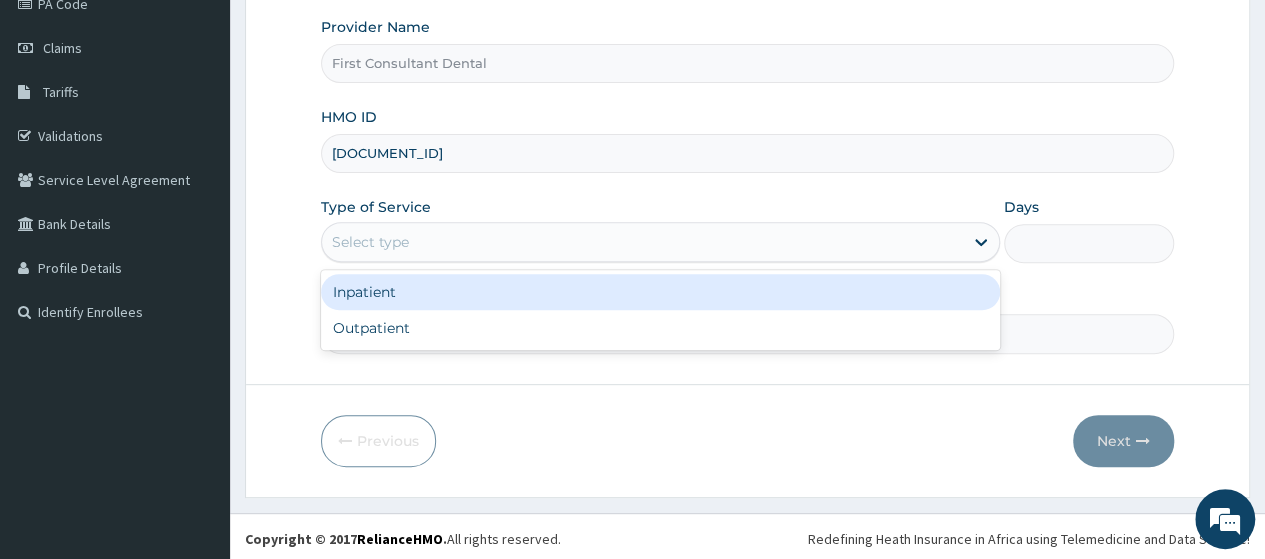 click on "Outpatient" at bounding box center (660, 328) 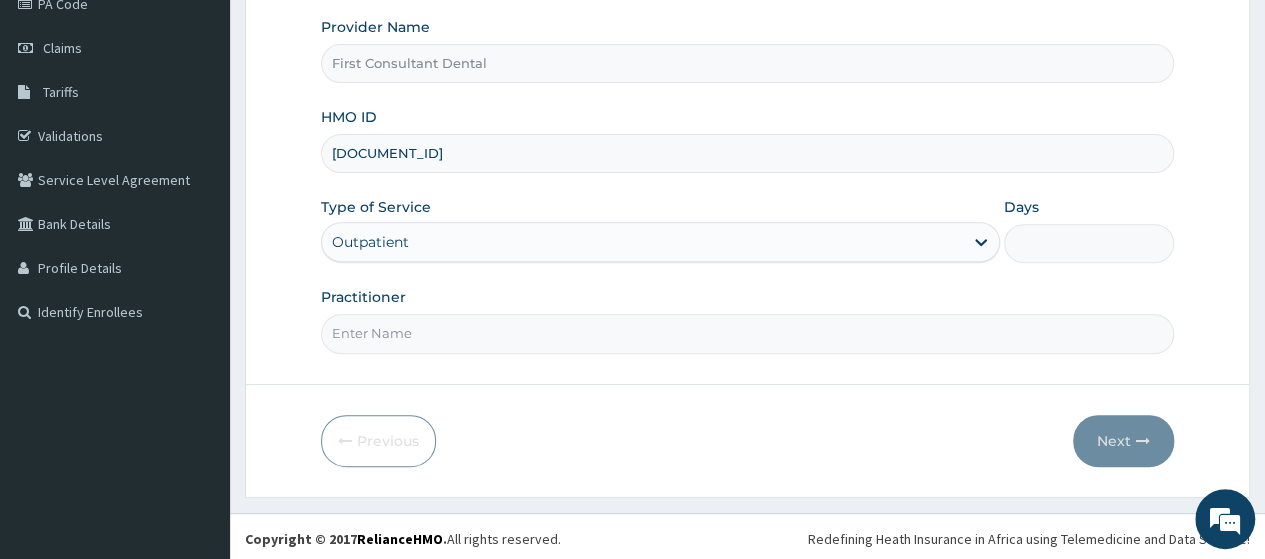type on "1" 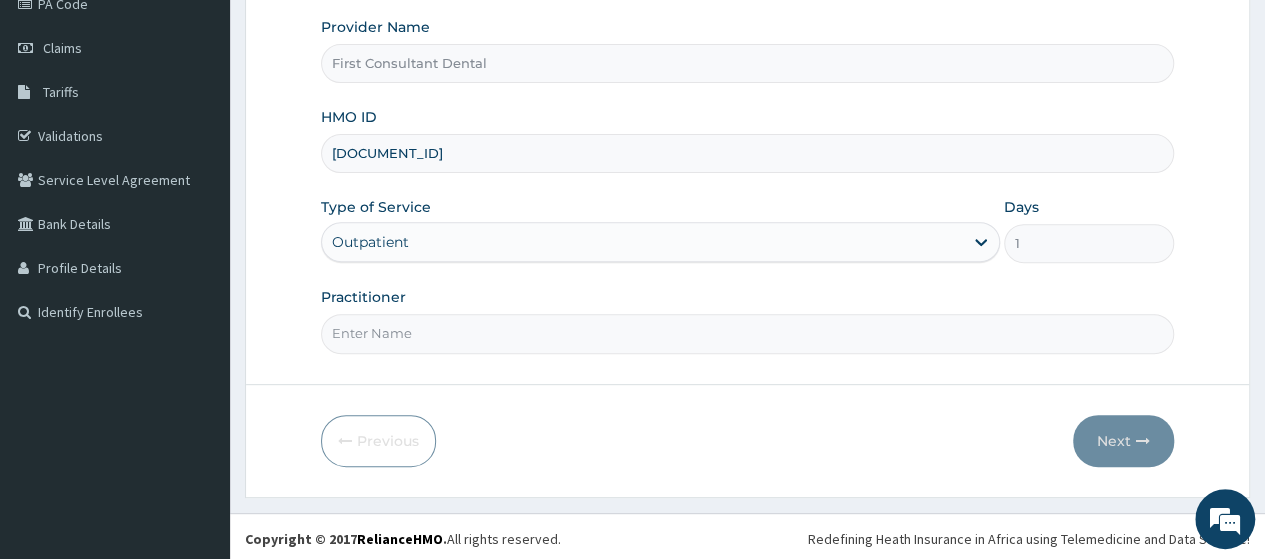 click on "Practitioner" at bounding box center [747, 333] 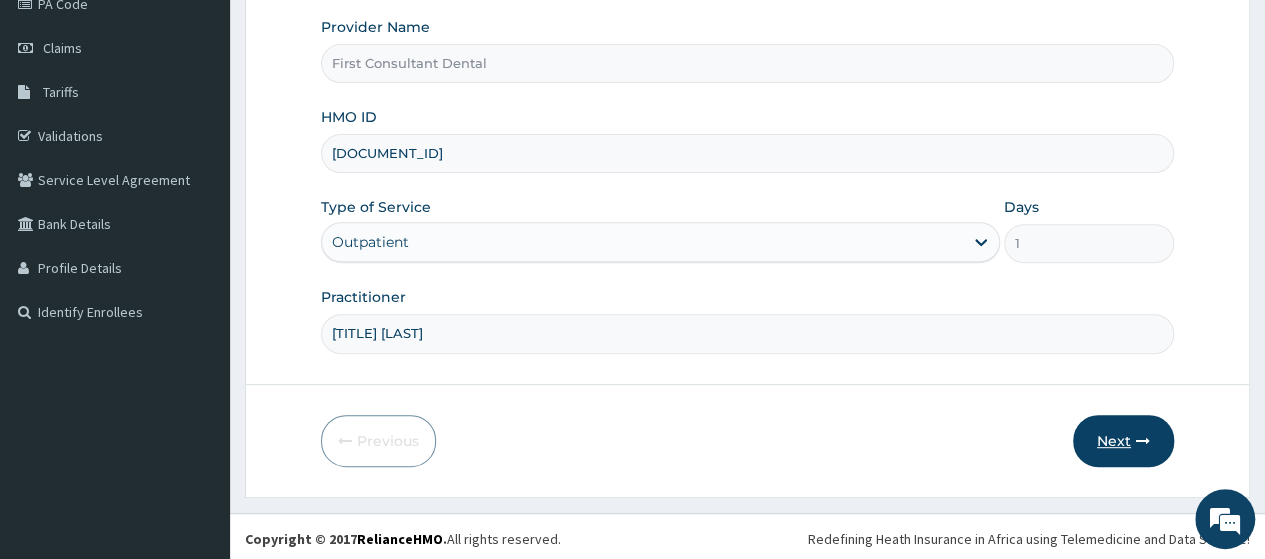 type on "DR AMOO" 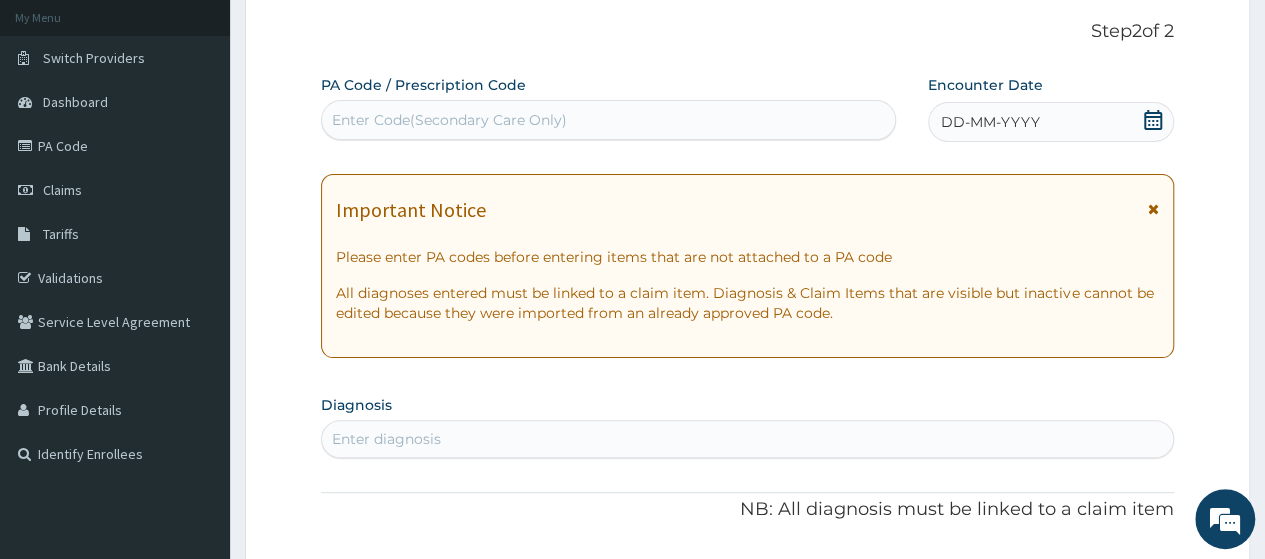 scroll, scrollTop: 106, scrollLeft: 0, axis: vertical 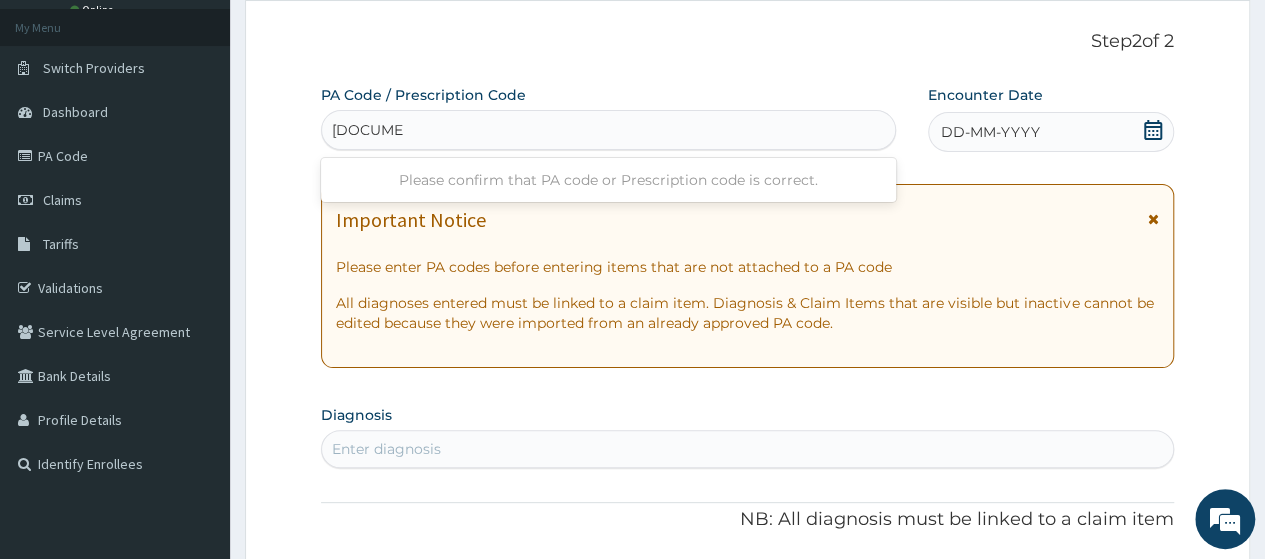 type on "PA/90AF0B" 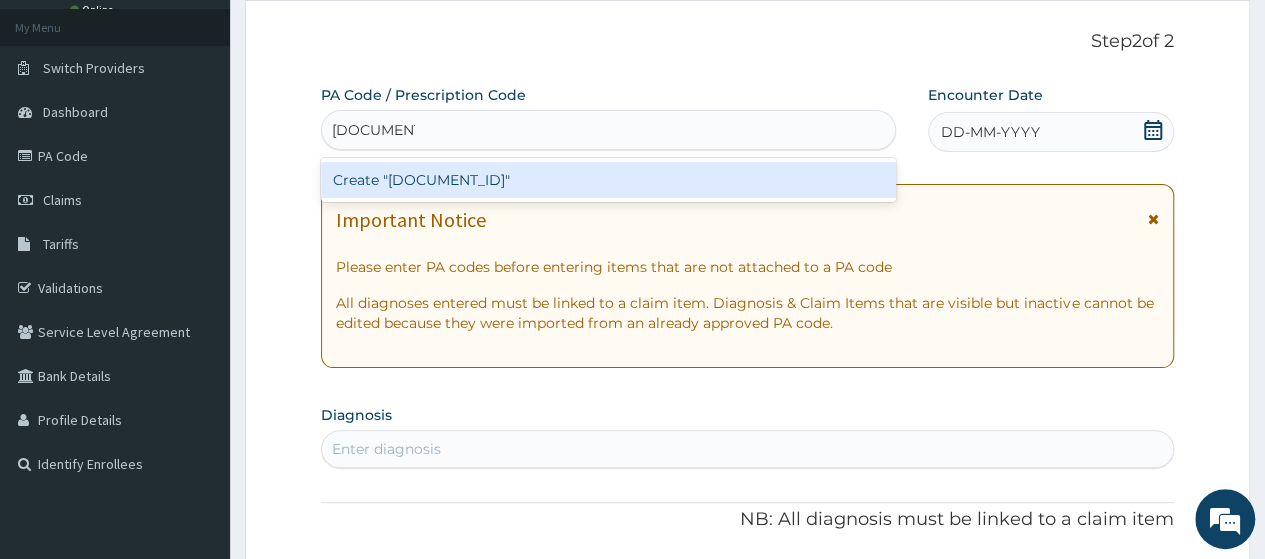 click on "Create "PA/90AF0B"" at bounding box center [608, 180] 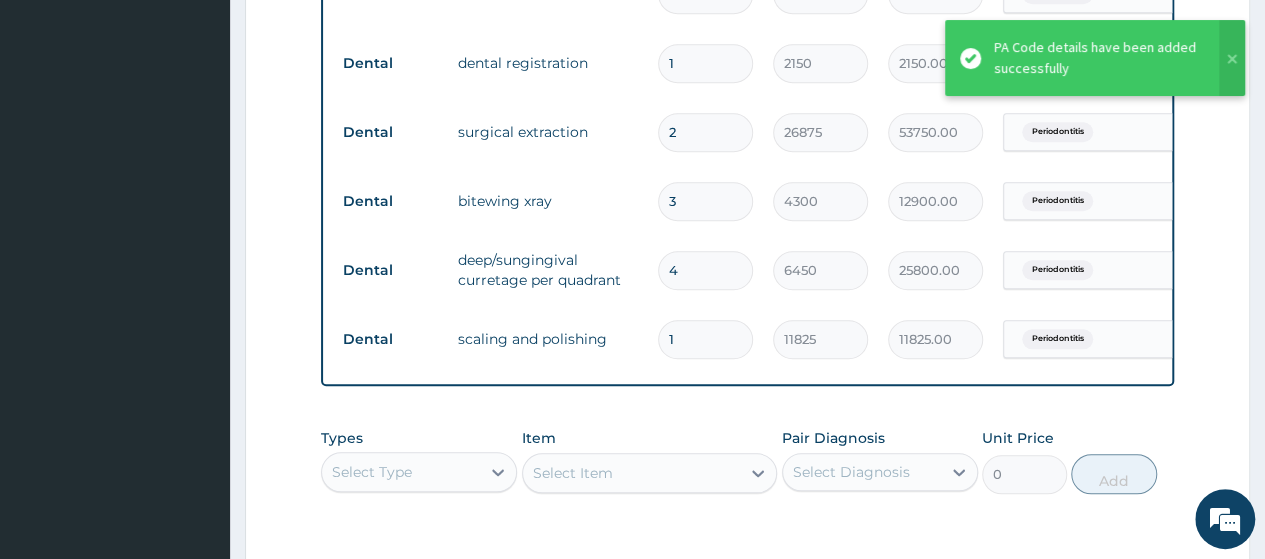 scroll, scrollTop: 822, scrollLeft: 0, axis: vertical 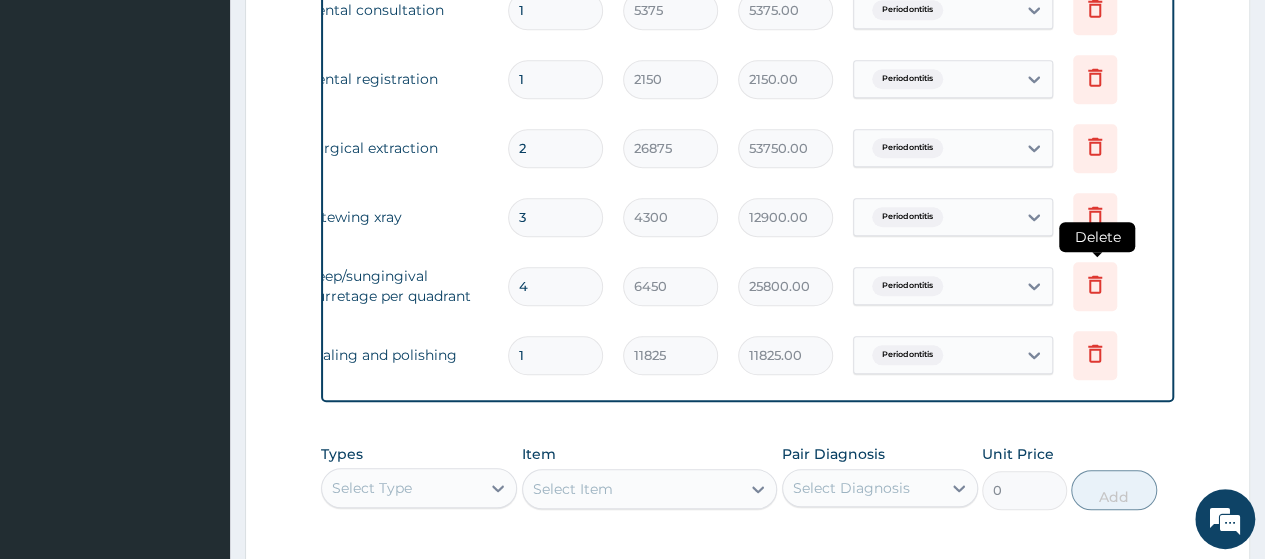 click 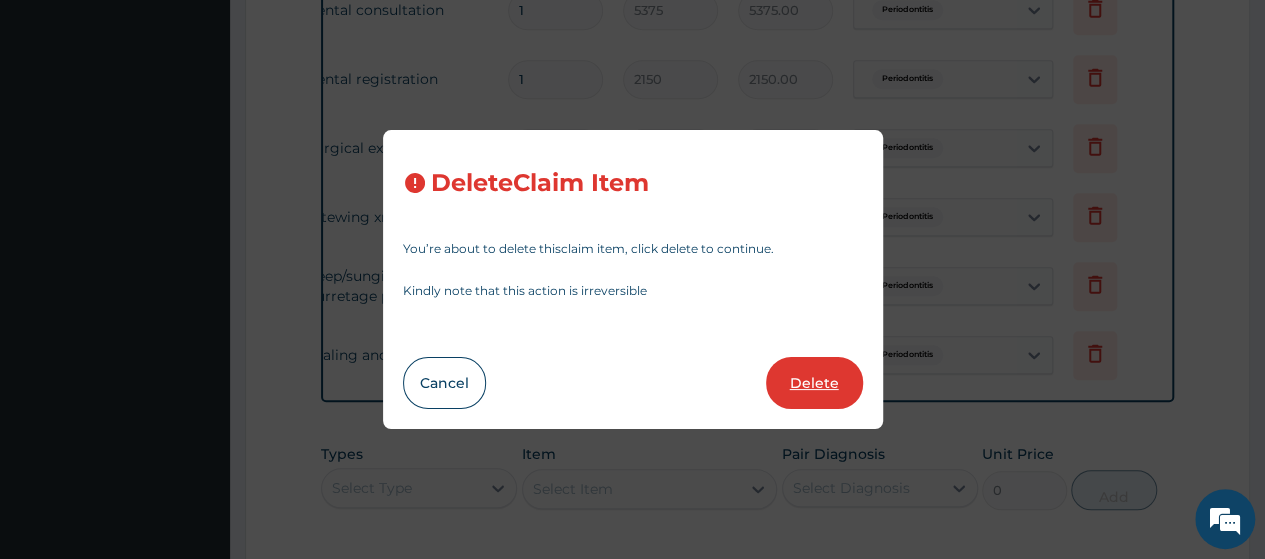 click on "Delete" at bounding box center [814, 383] 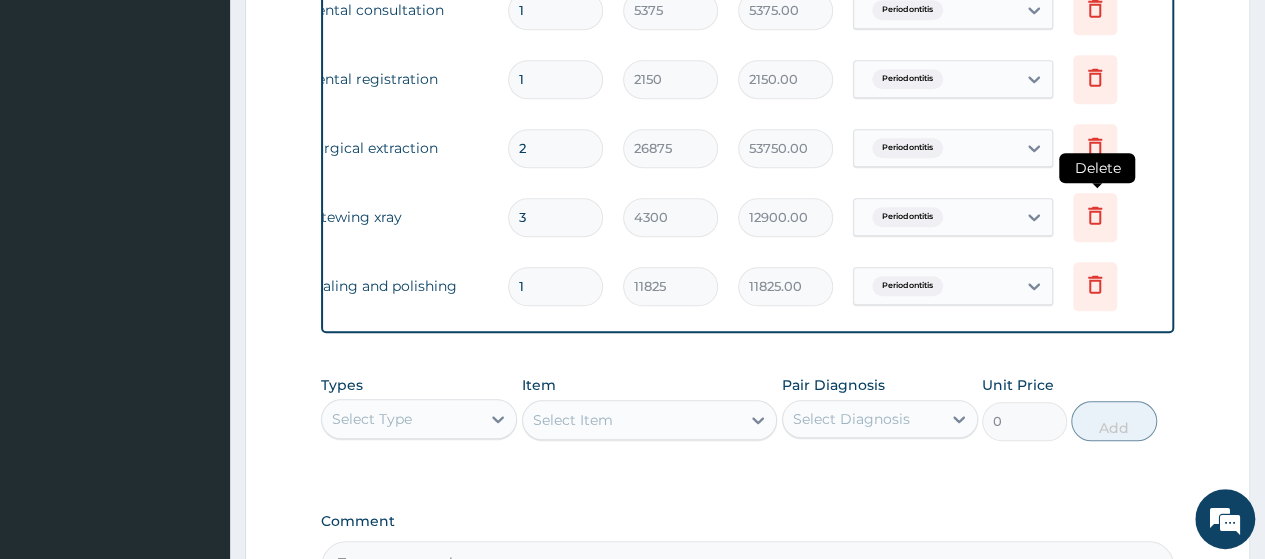 click 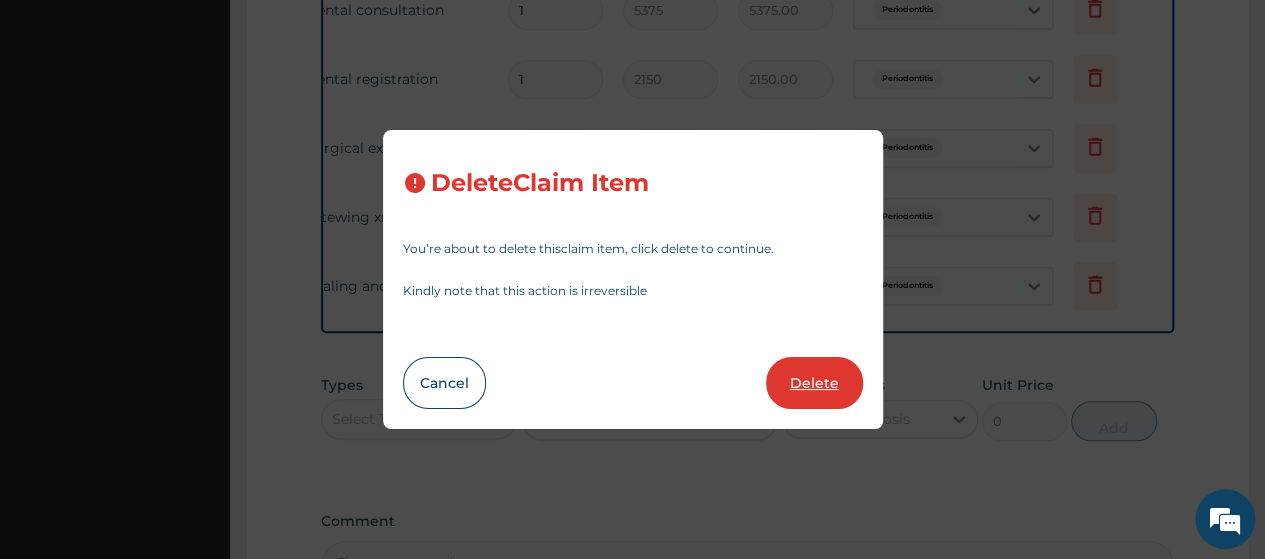 click on "Delete" at bounding box center [814, 383] 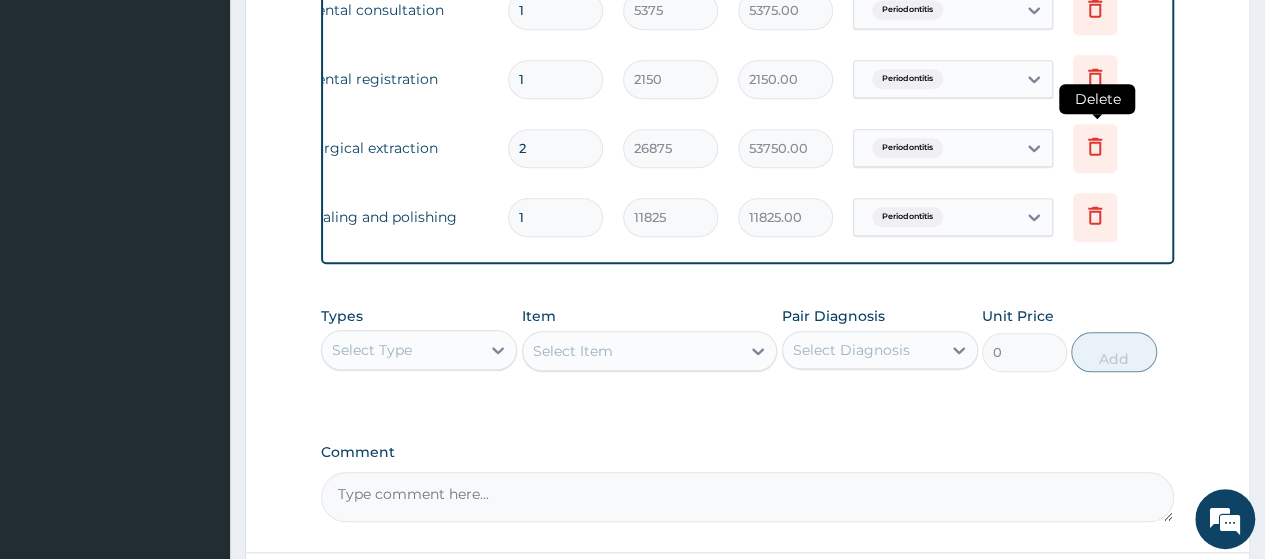 click 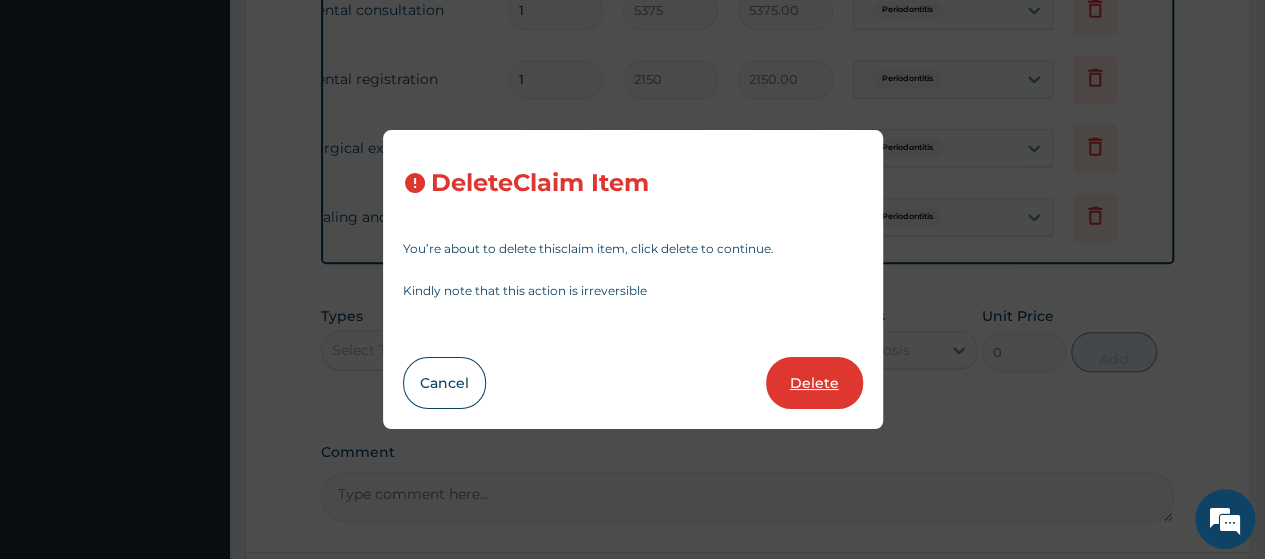 click on "Delete" at bounding box center [814, 383] 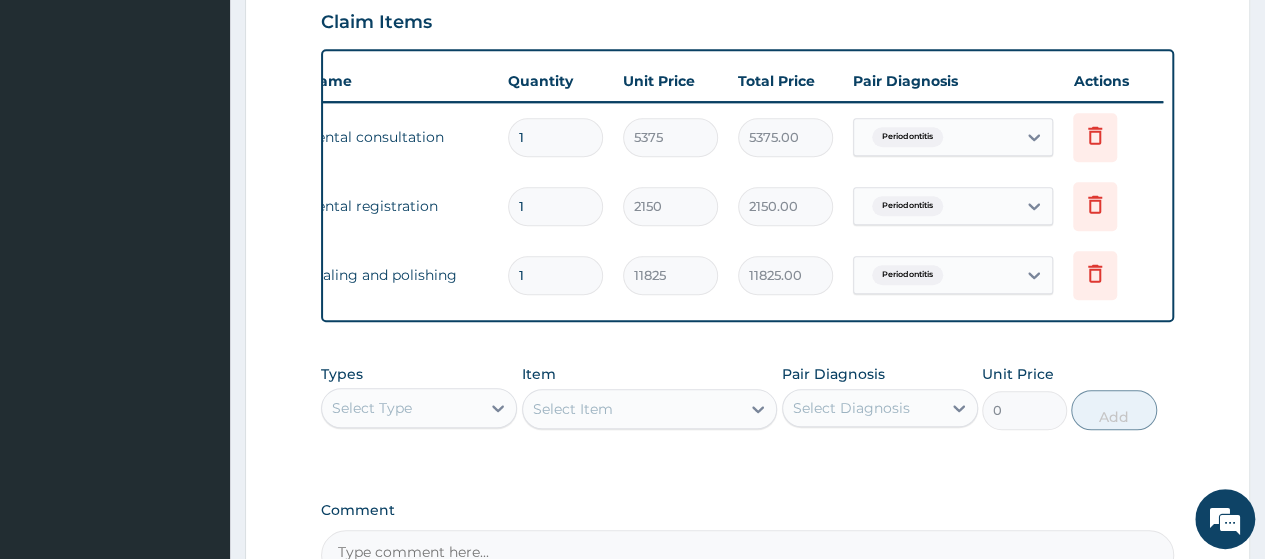 scroll, scrollTop: 686, scrollLeft: 0, axis: vertical 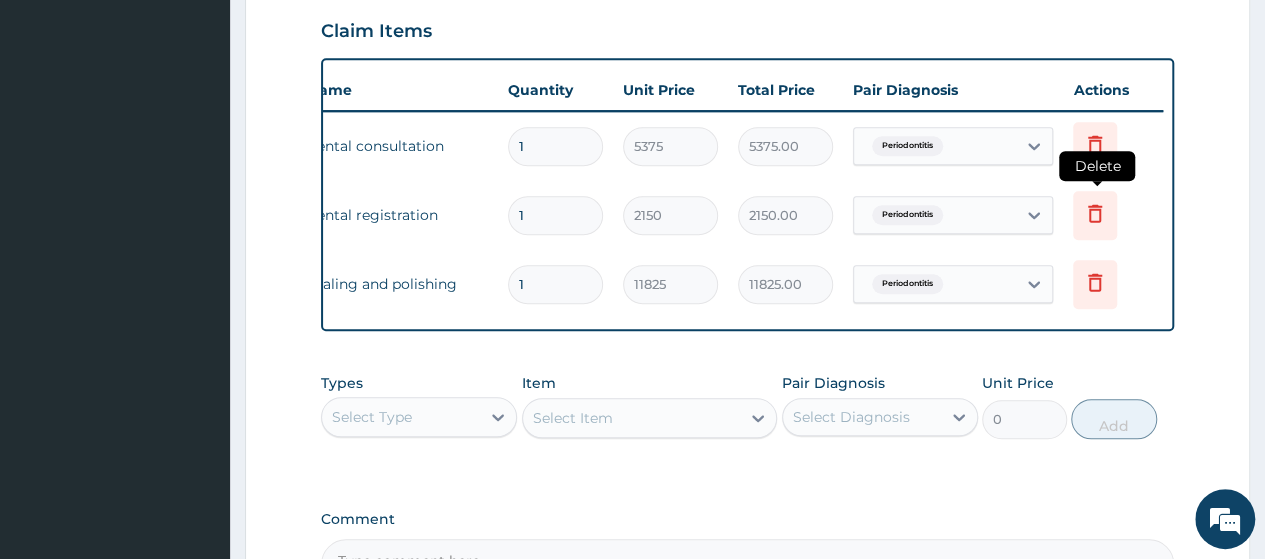 click 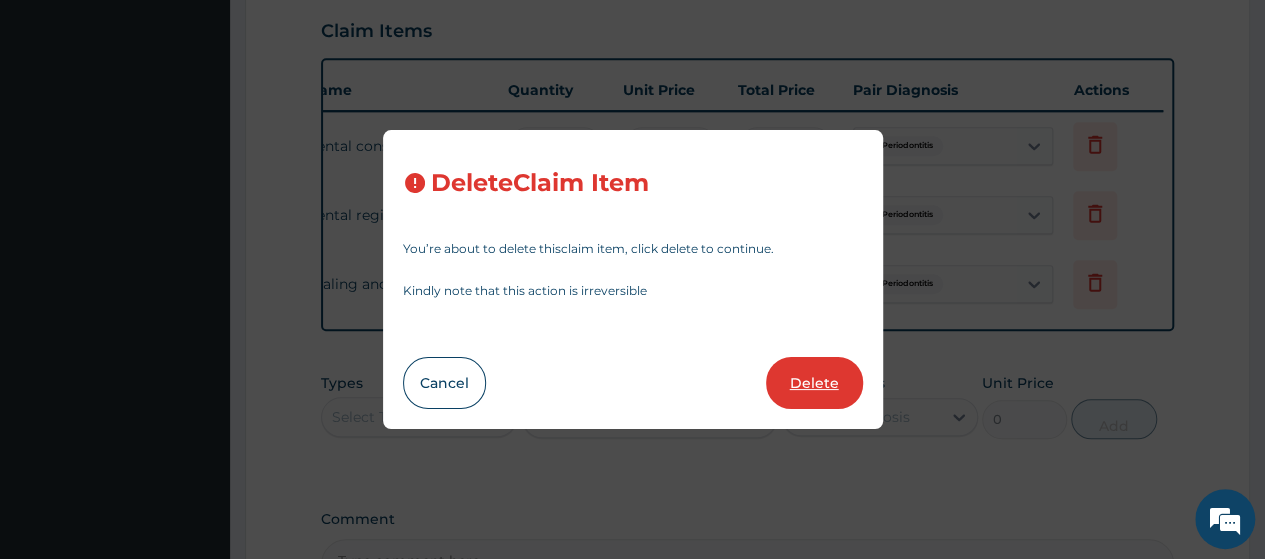 click on "Delete" at bounding box center [814, 383] 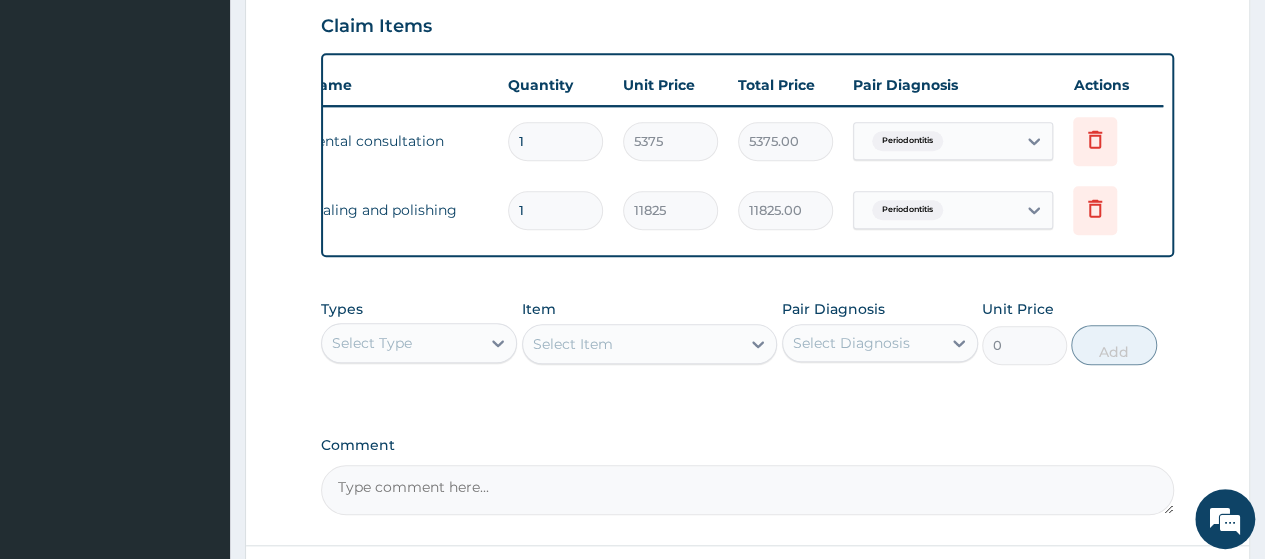 scroll, scrollTop: 869, scrollLeft: 0, axis: vertical 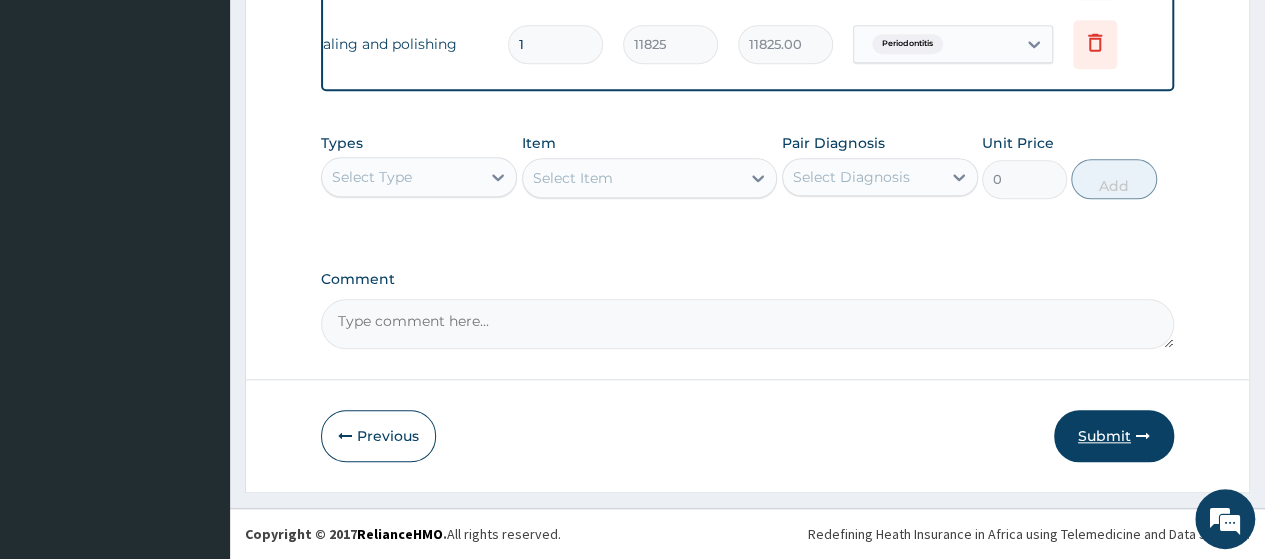 click at bounding box center (1143, 436) 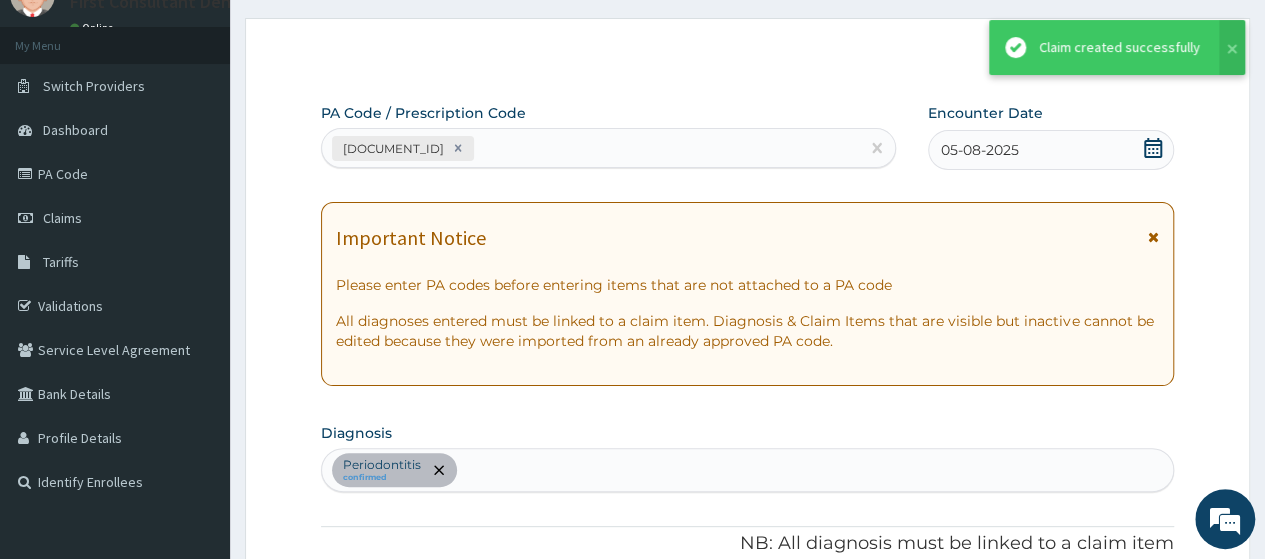 scroll, scrollTop: 869, scrollLeft: 0, axis: vertical 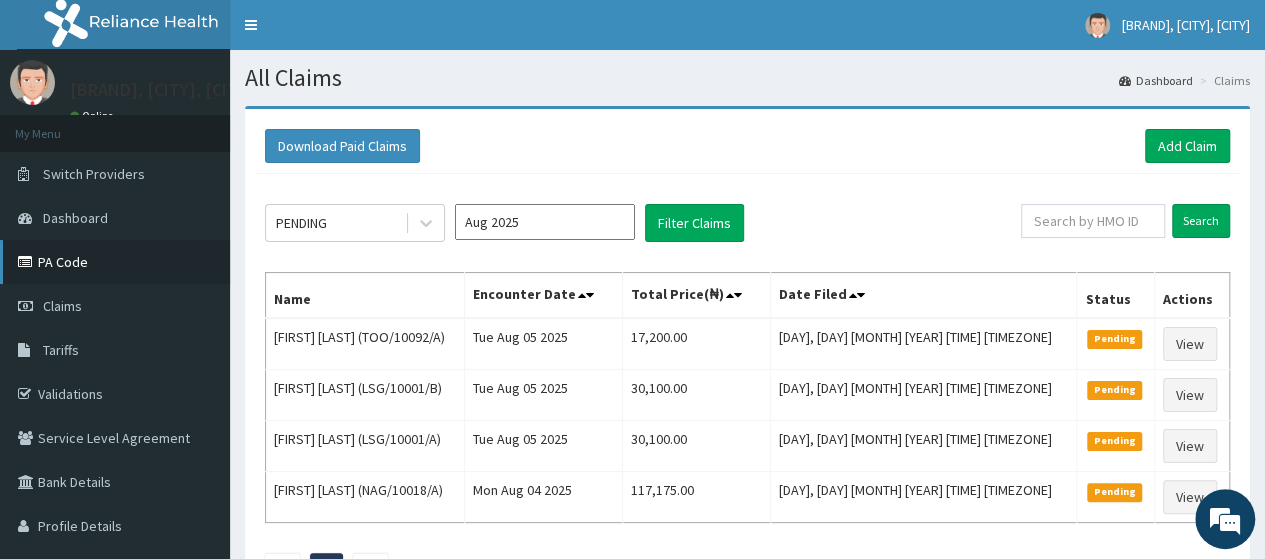 click on "PA Code" at bounding box center (115, 262) 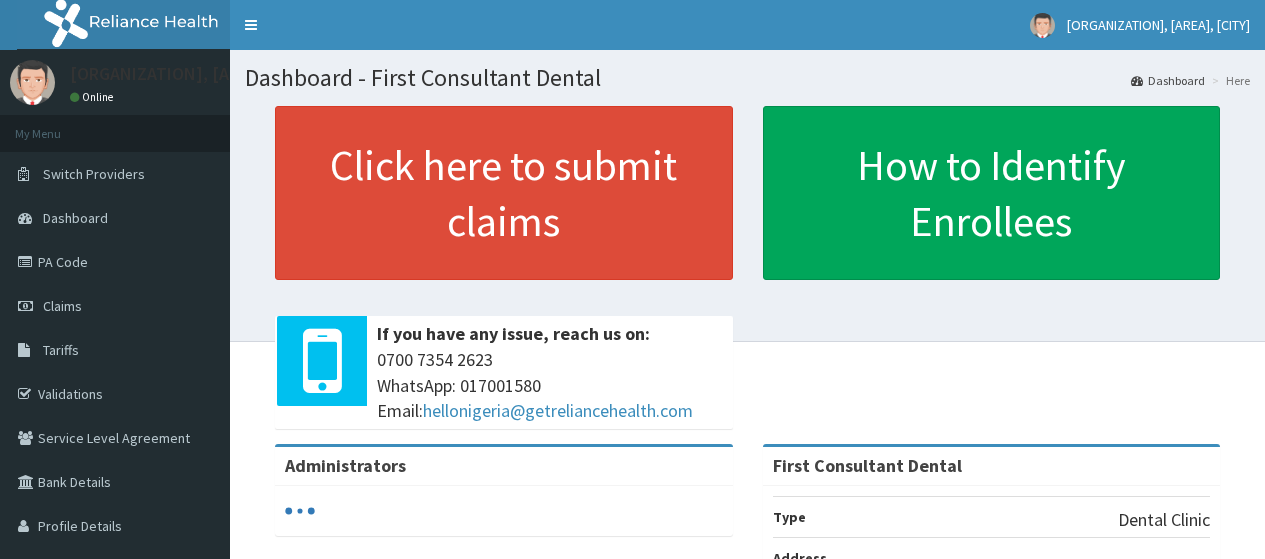 scroll, scrollTop: 0, scrollLeft: 0, axis: both 